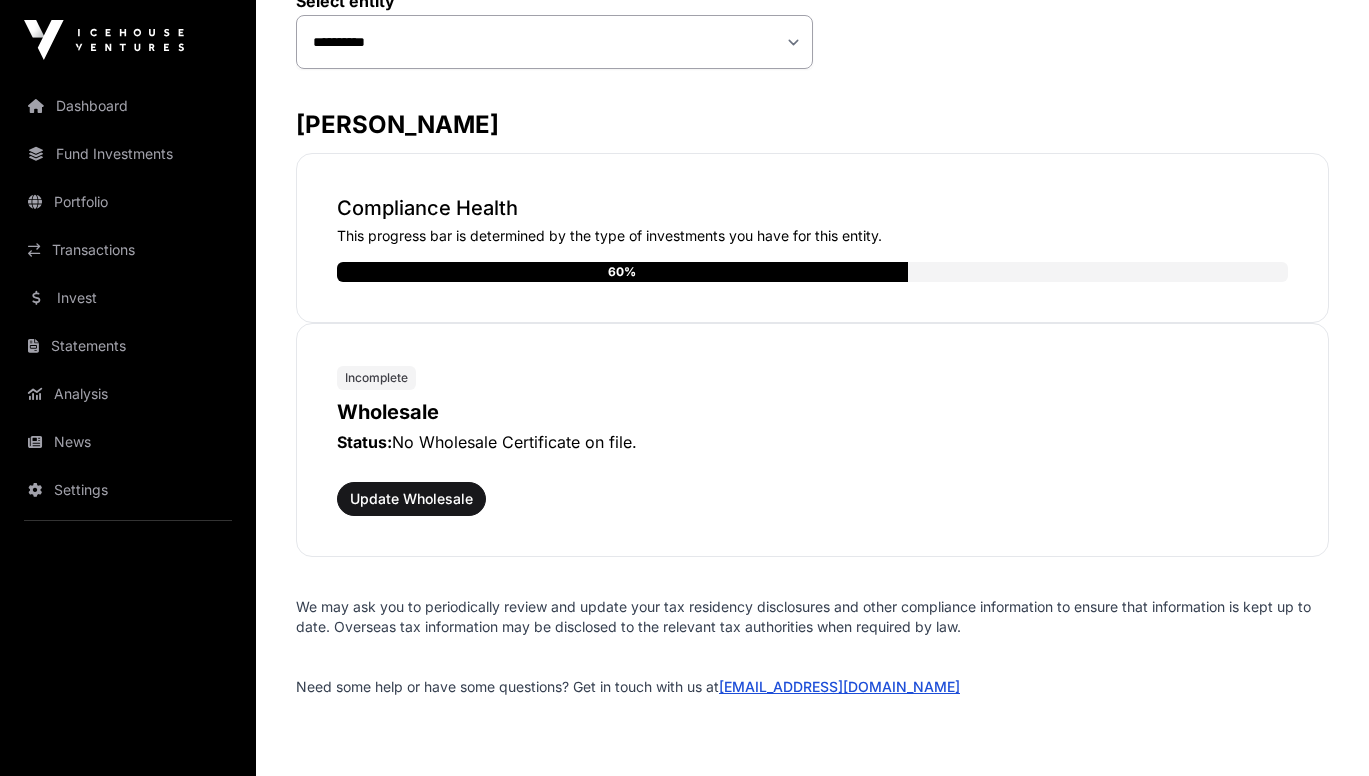 scroll, scrollTop: 293, scrollLeft: 0, axis: vertical 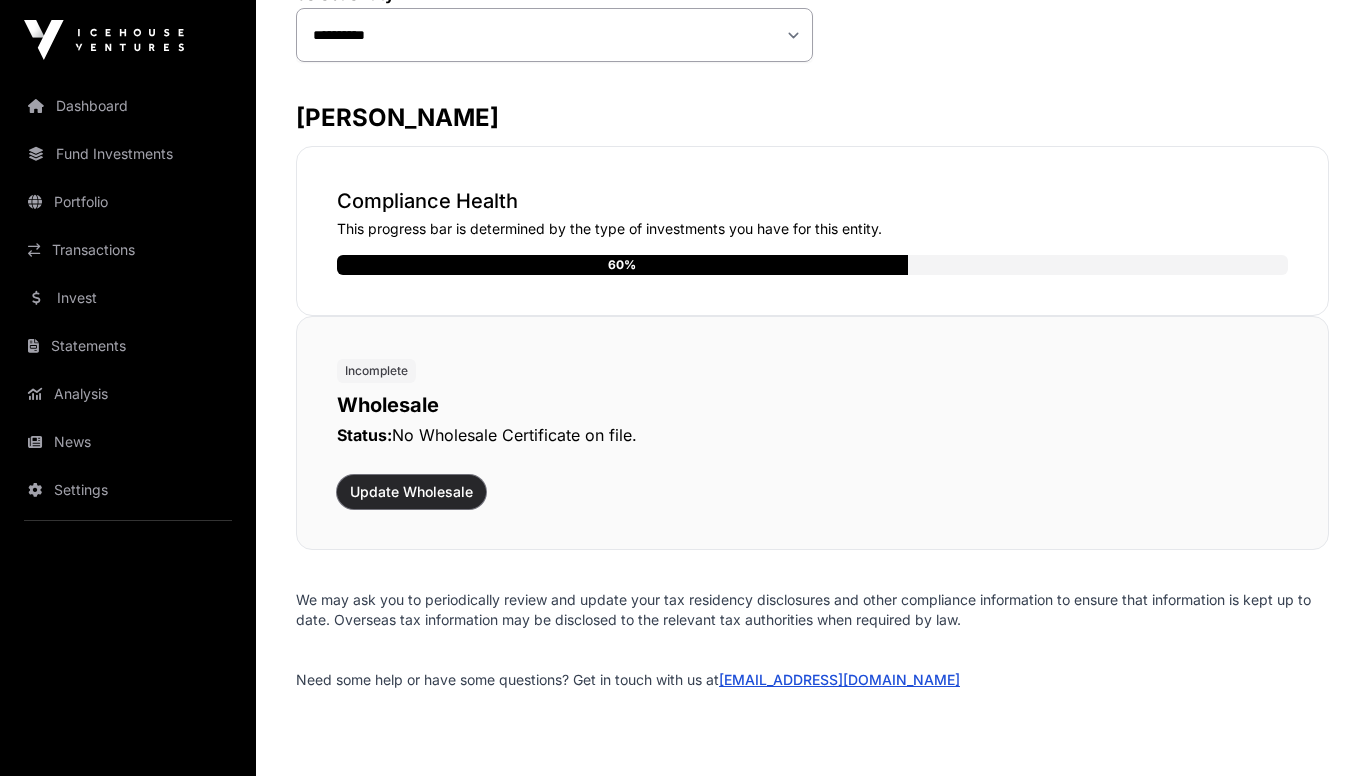 click on "Update Wholesale" 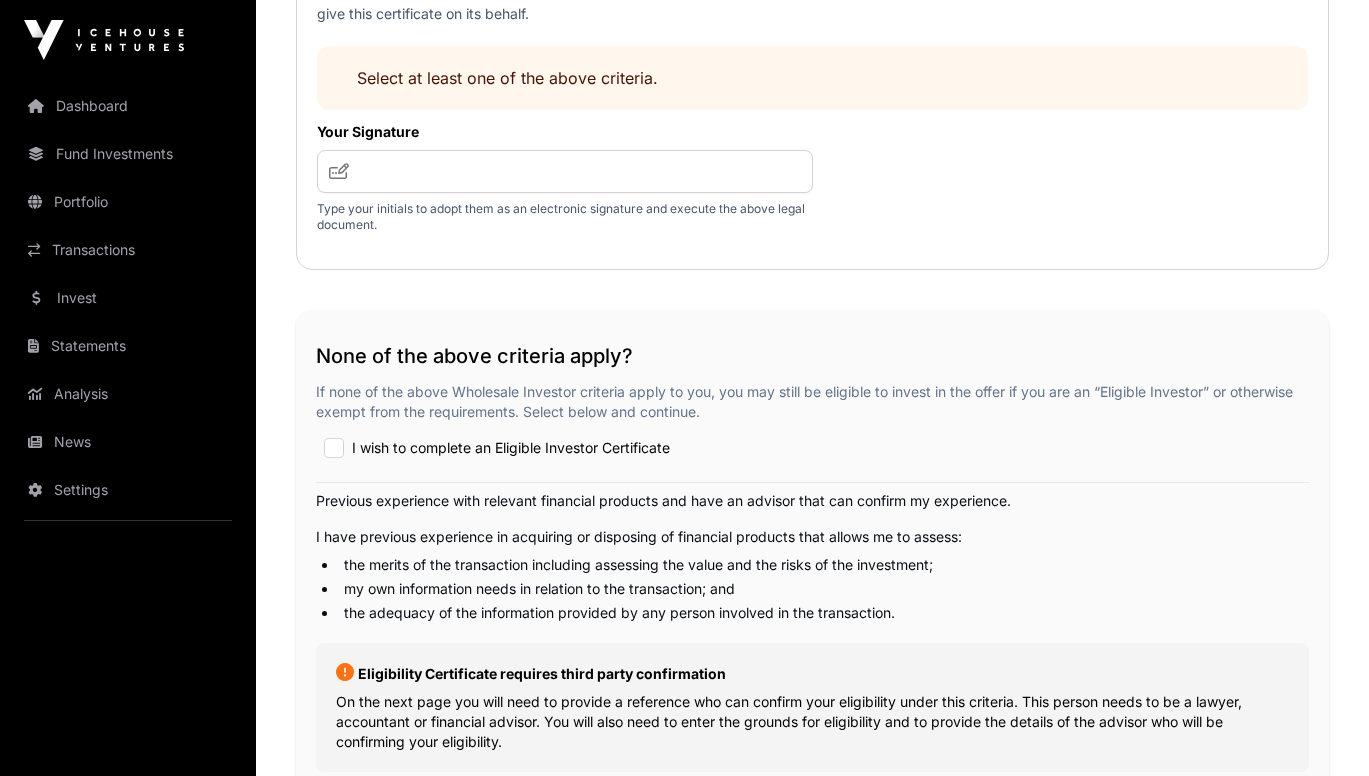scroll, scrollTop: 3007, scrollLeft: 0, axis: vertical 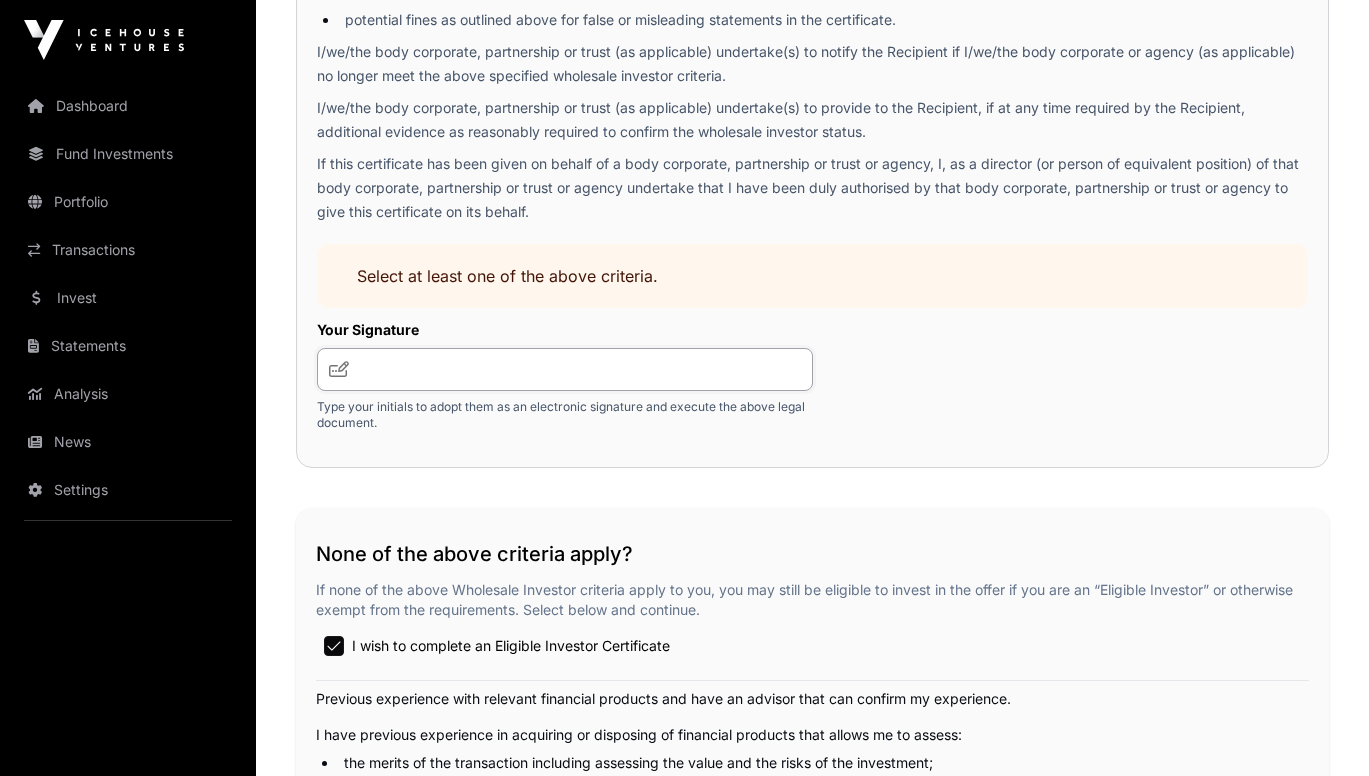 click 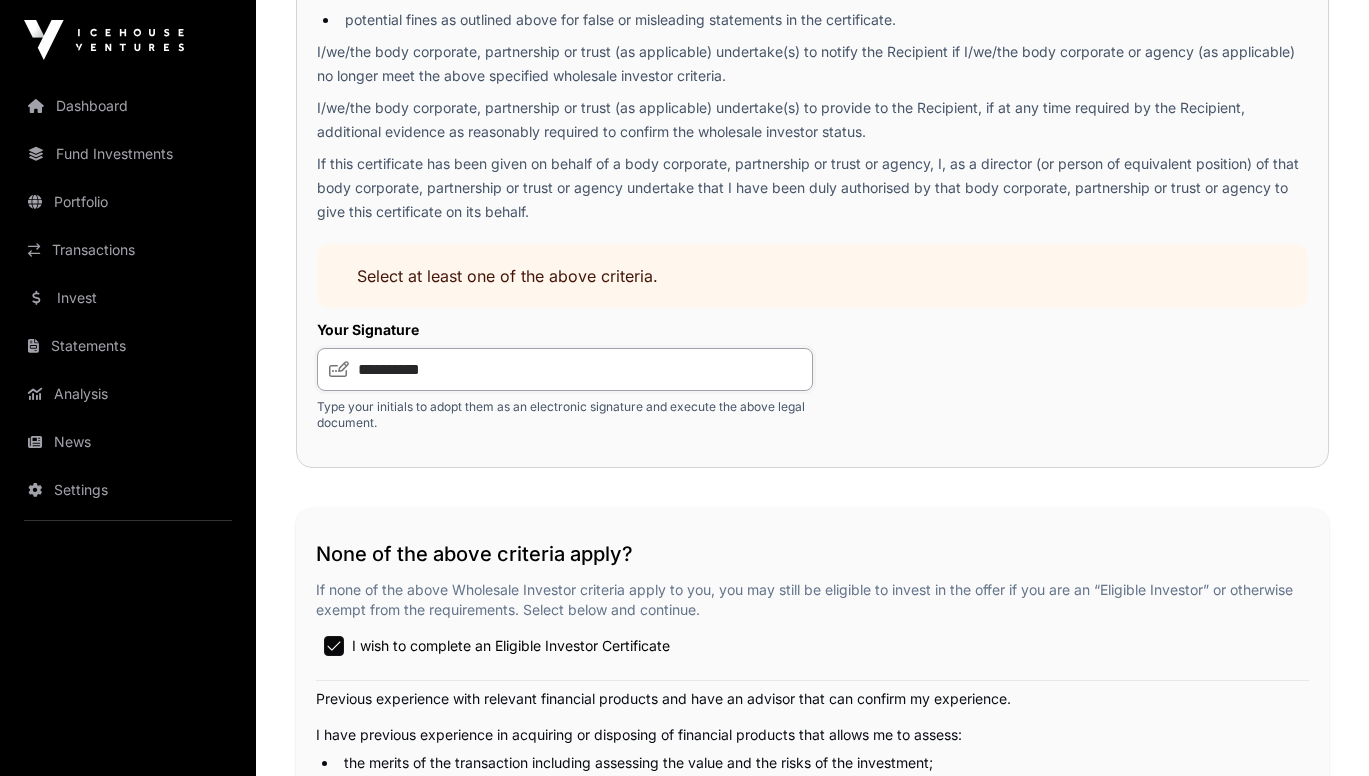 click on "**********" 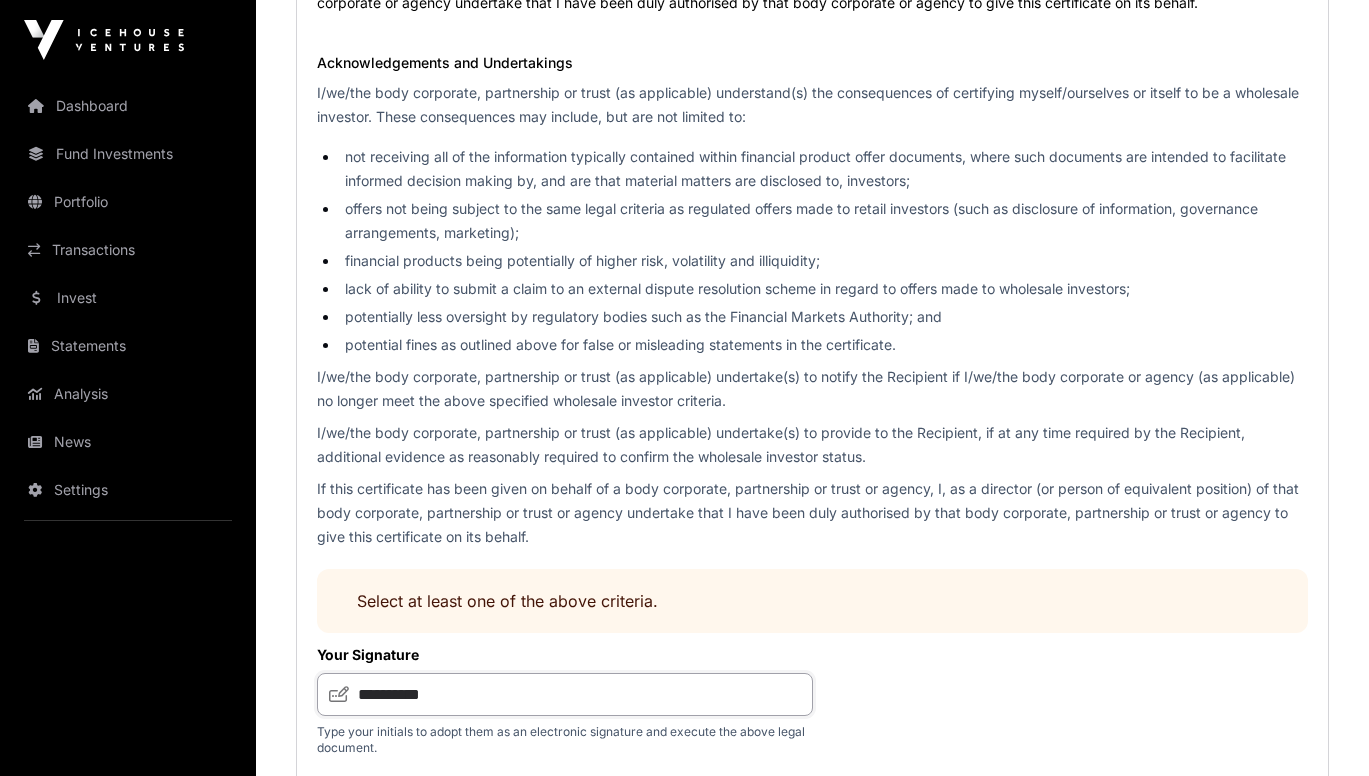 scroll, scrollTop: 3362, scrollLeft: 0, axis: vertical 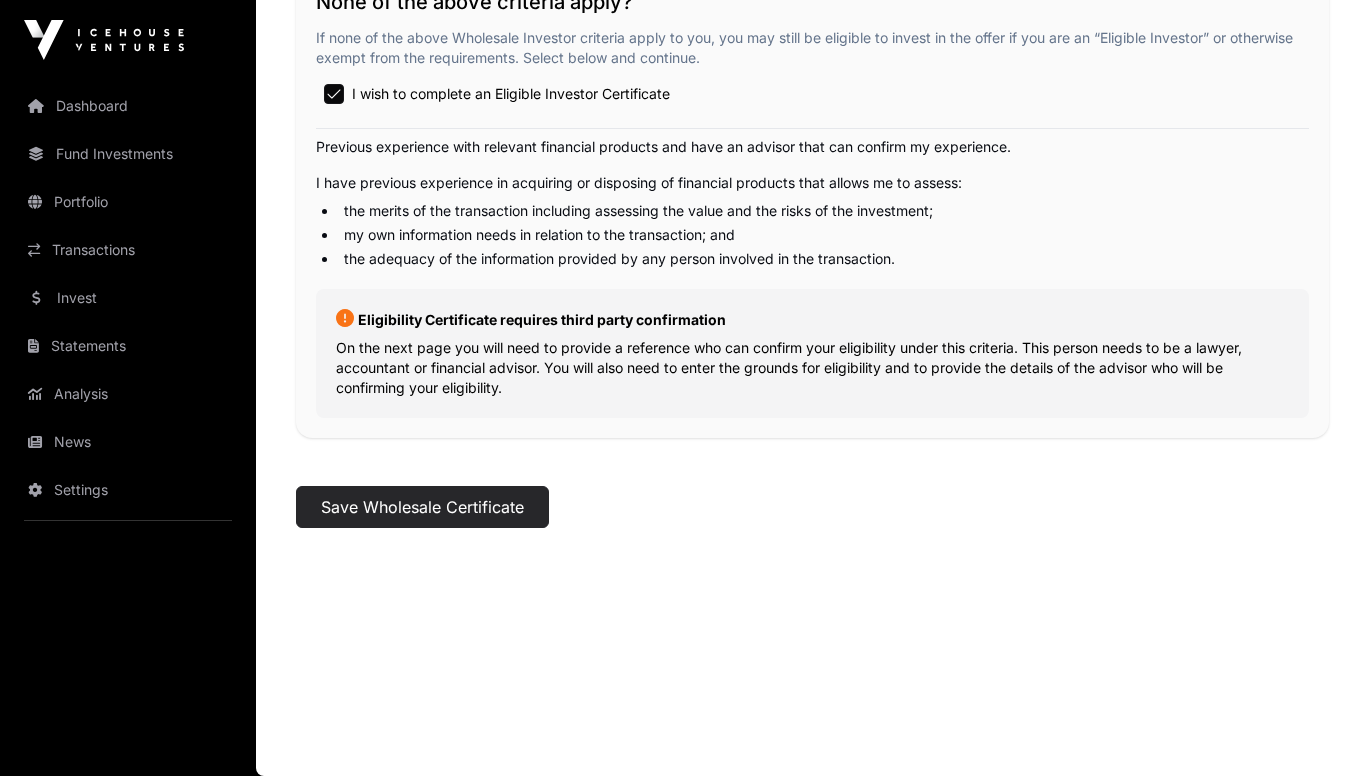 type on "**********" 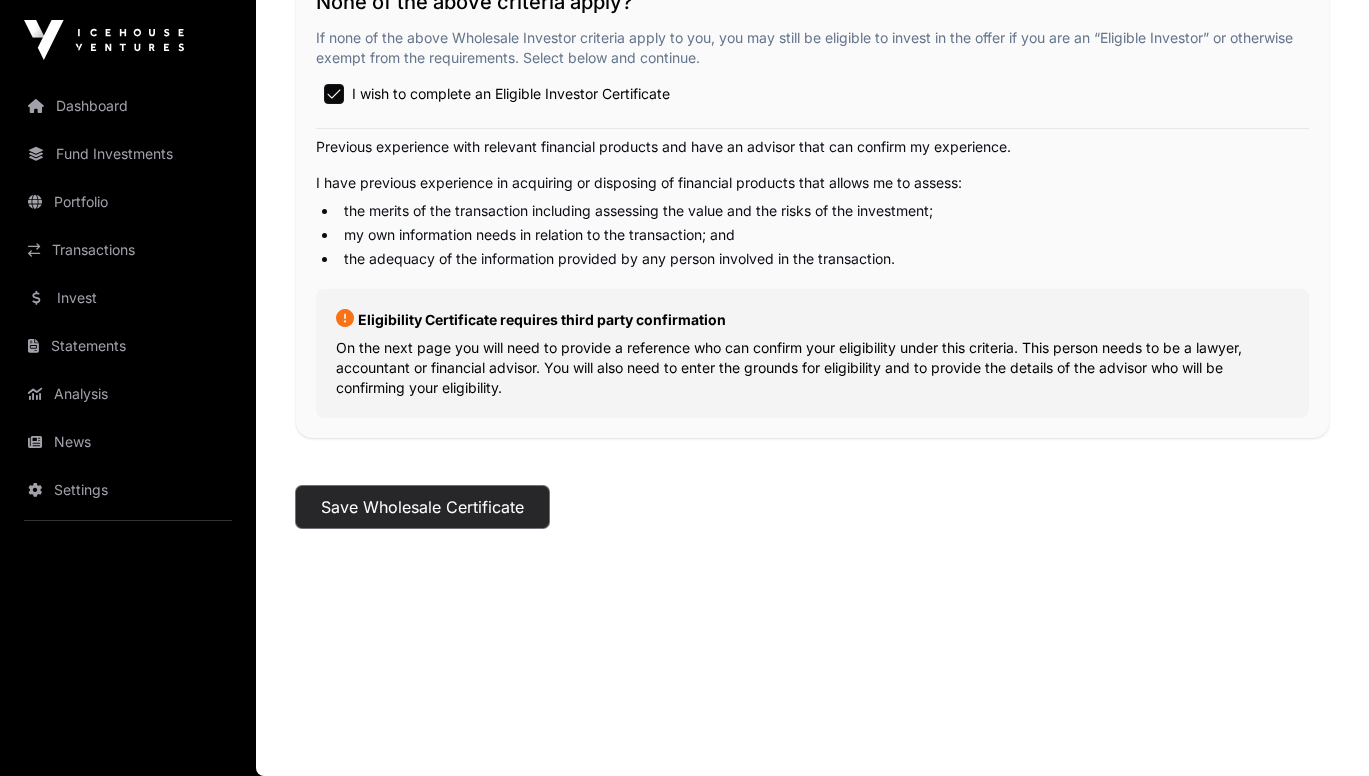 click on "Save Wholesale Certificate" 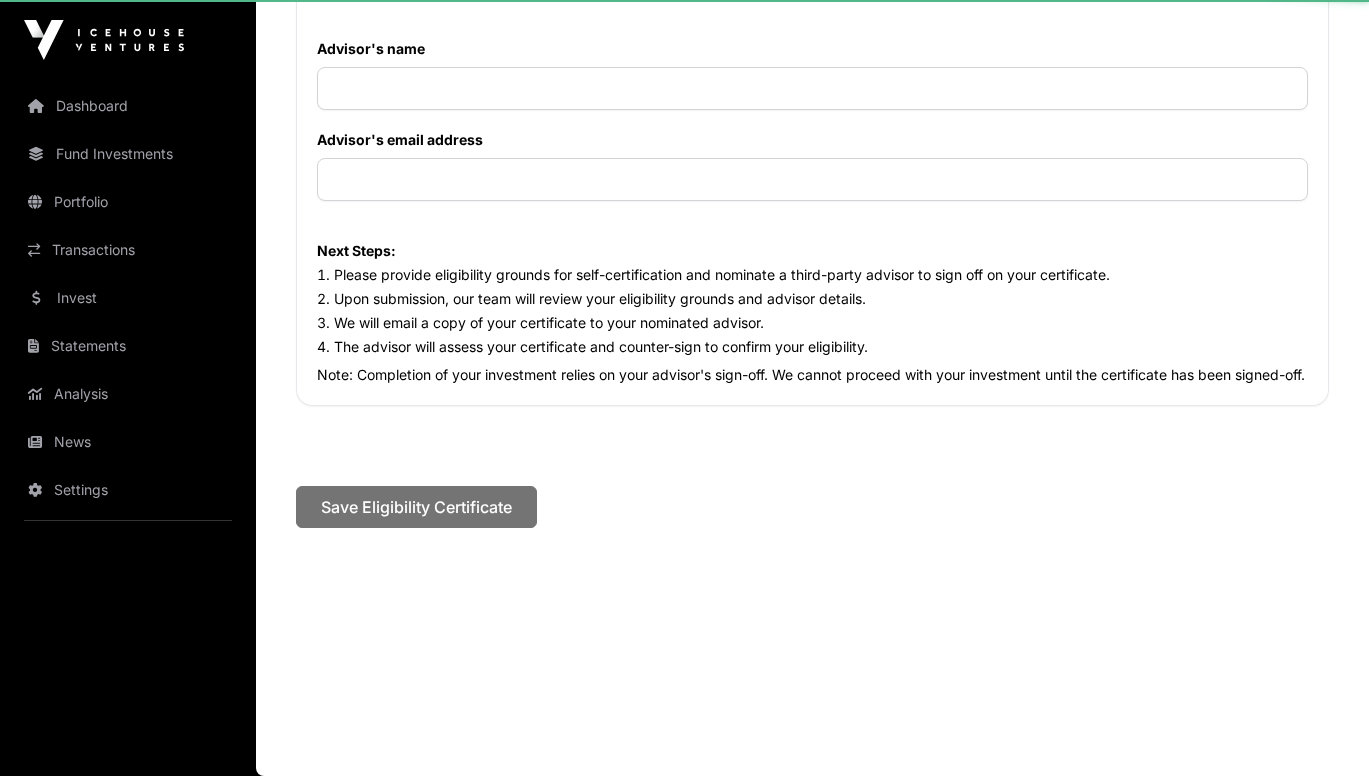 scroll, scrollTop: 0, scrollLeft: 0, axis: both 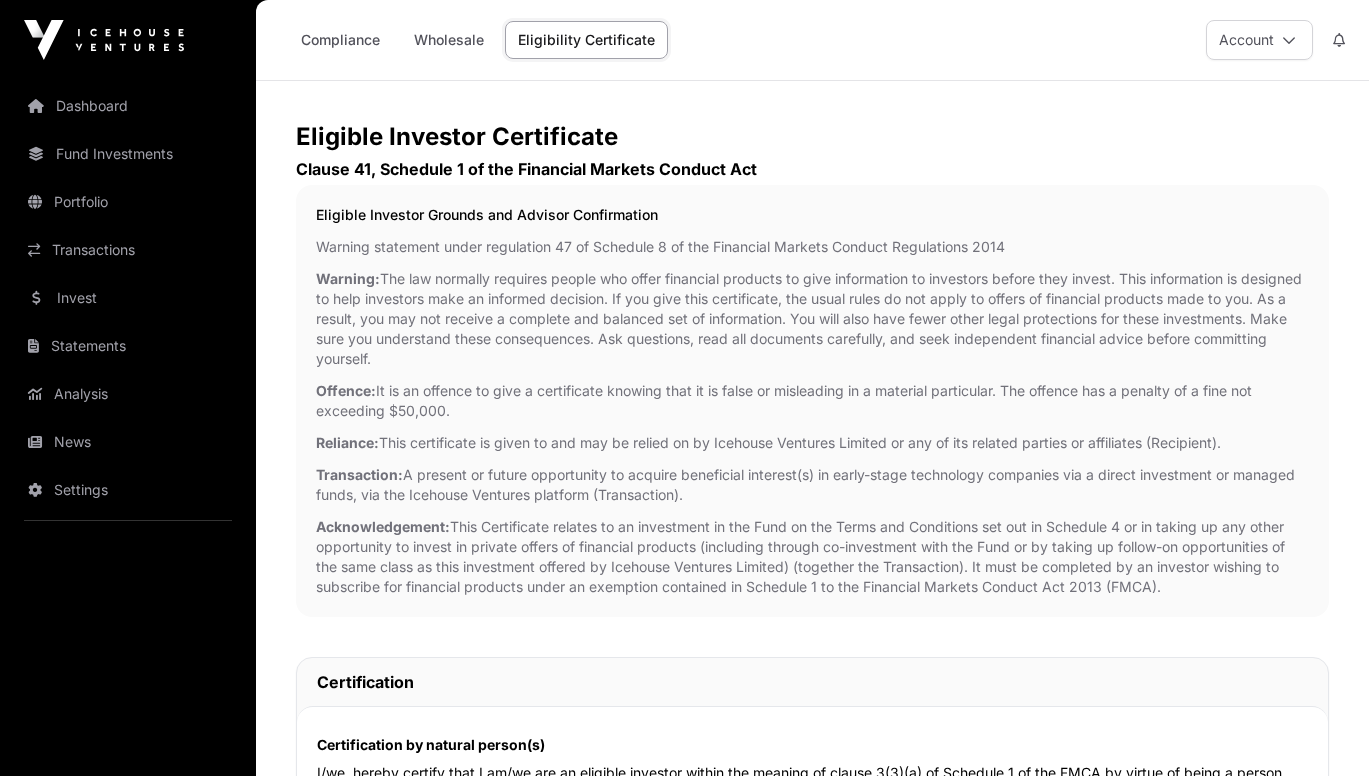 click on "Eligibility Certificate" 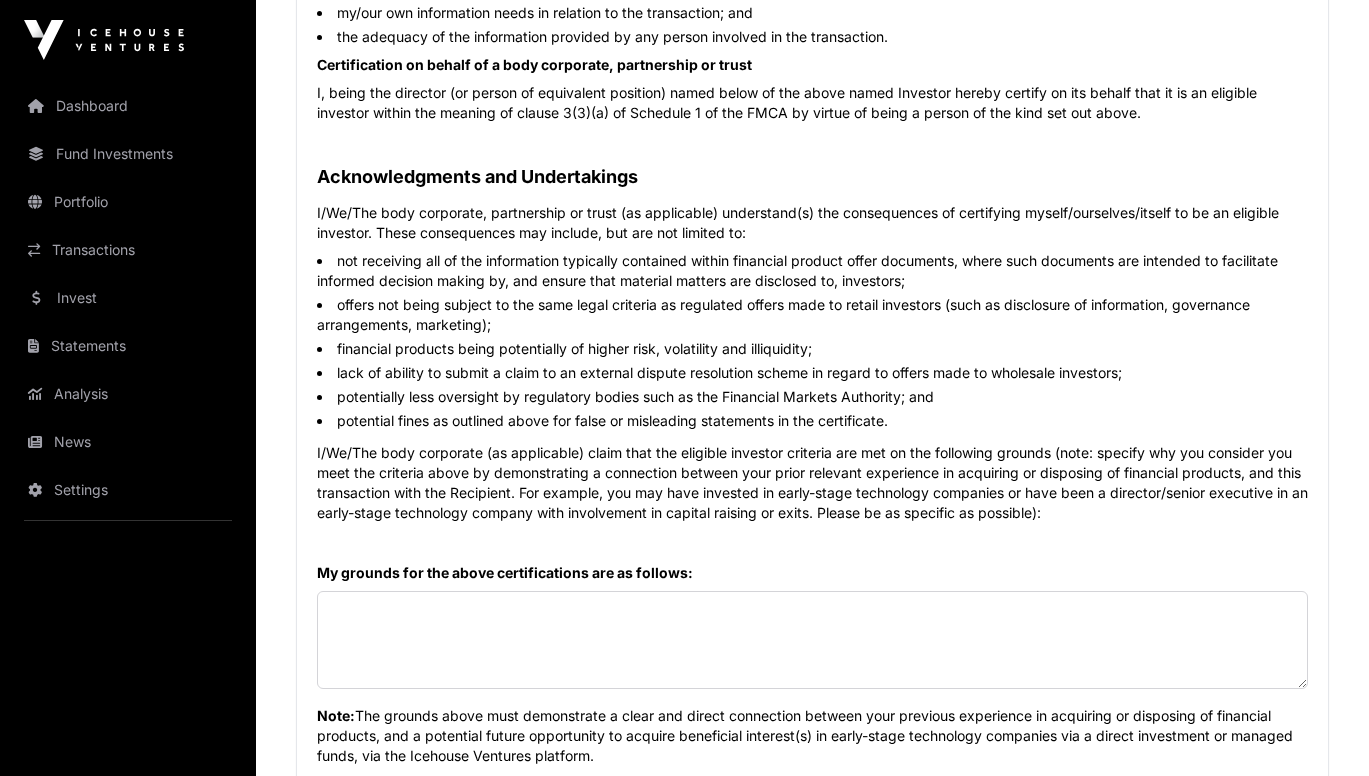 scroll, scrollTop: 1042, scrollLeft: 0, axis: vertical 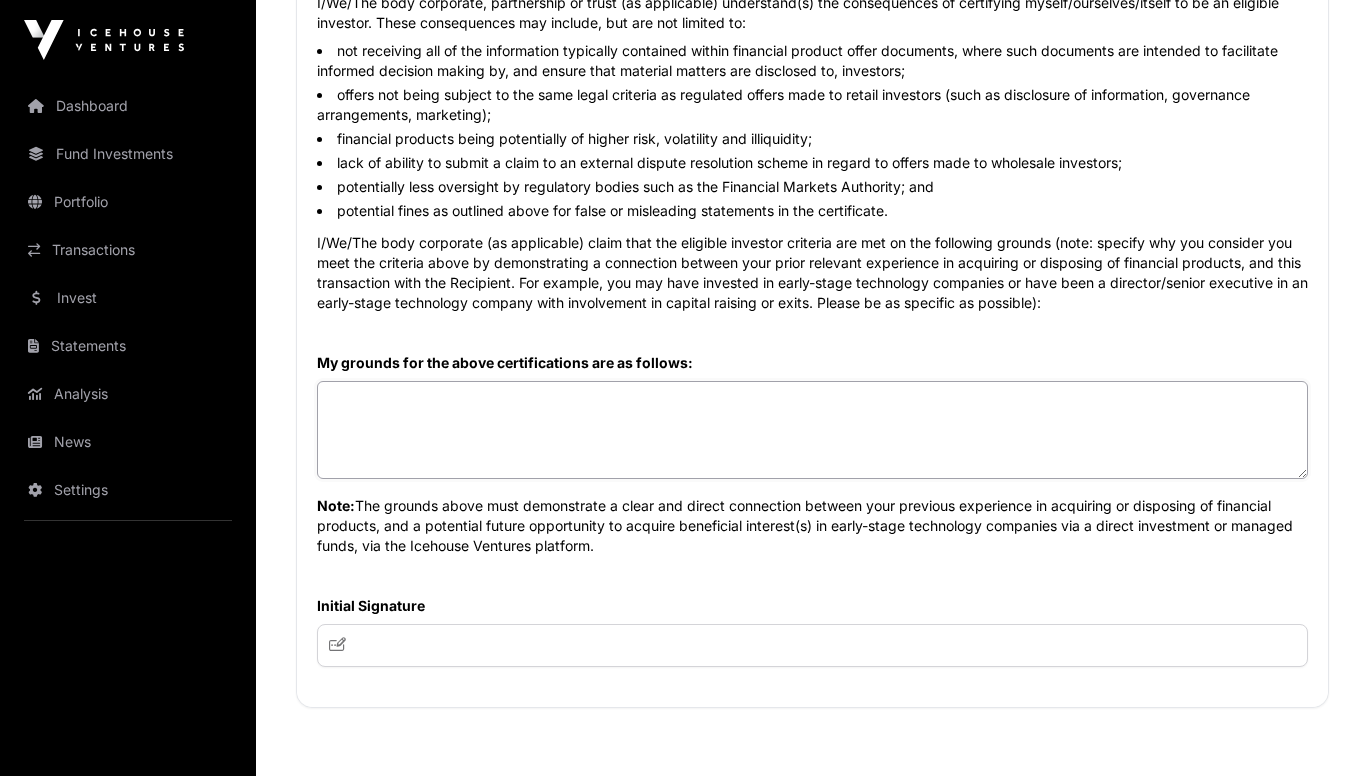 click 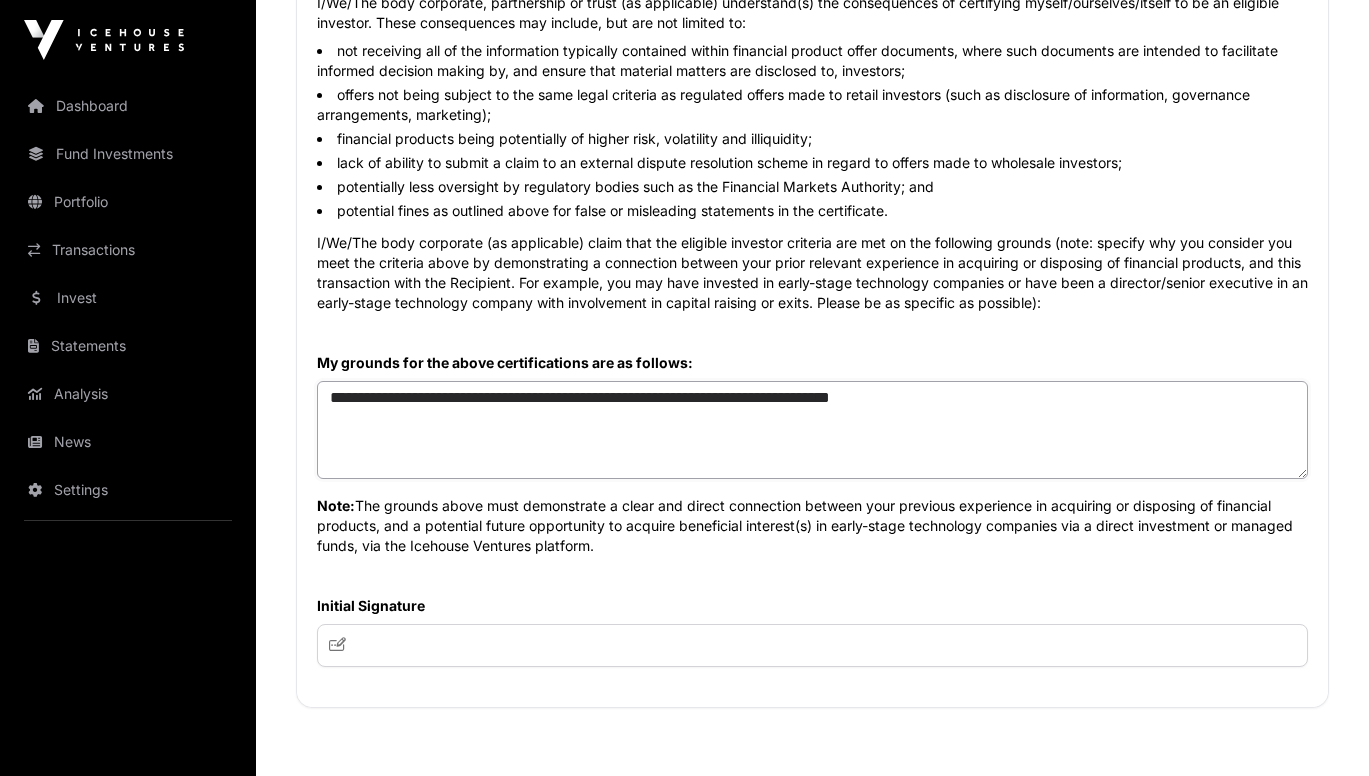 click on "**********" 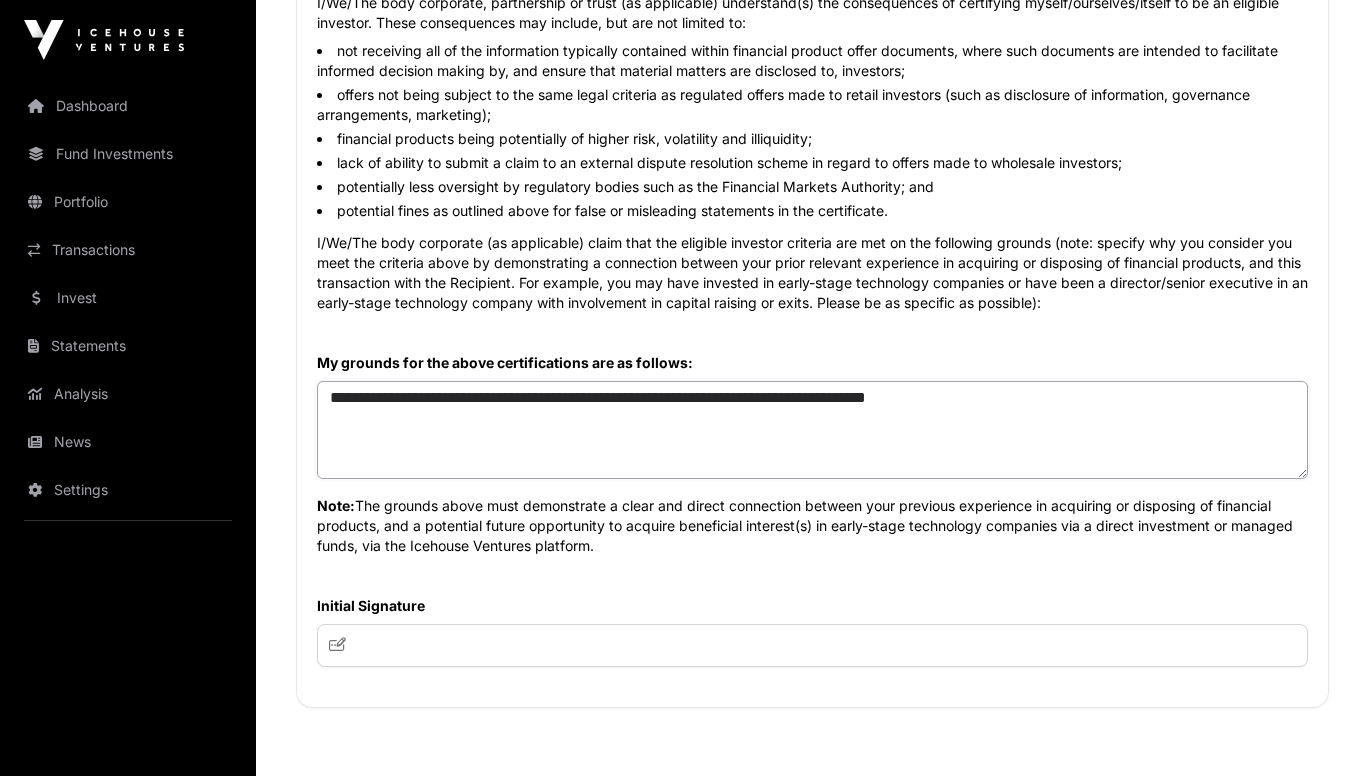 click on "**********" 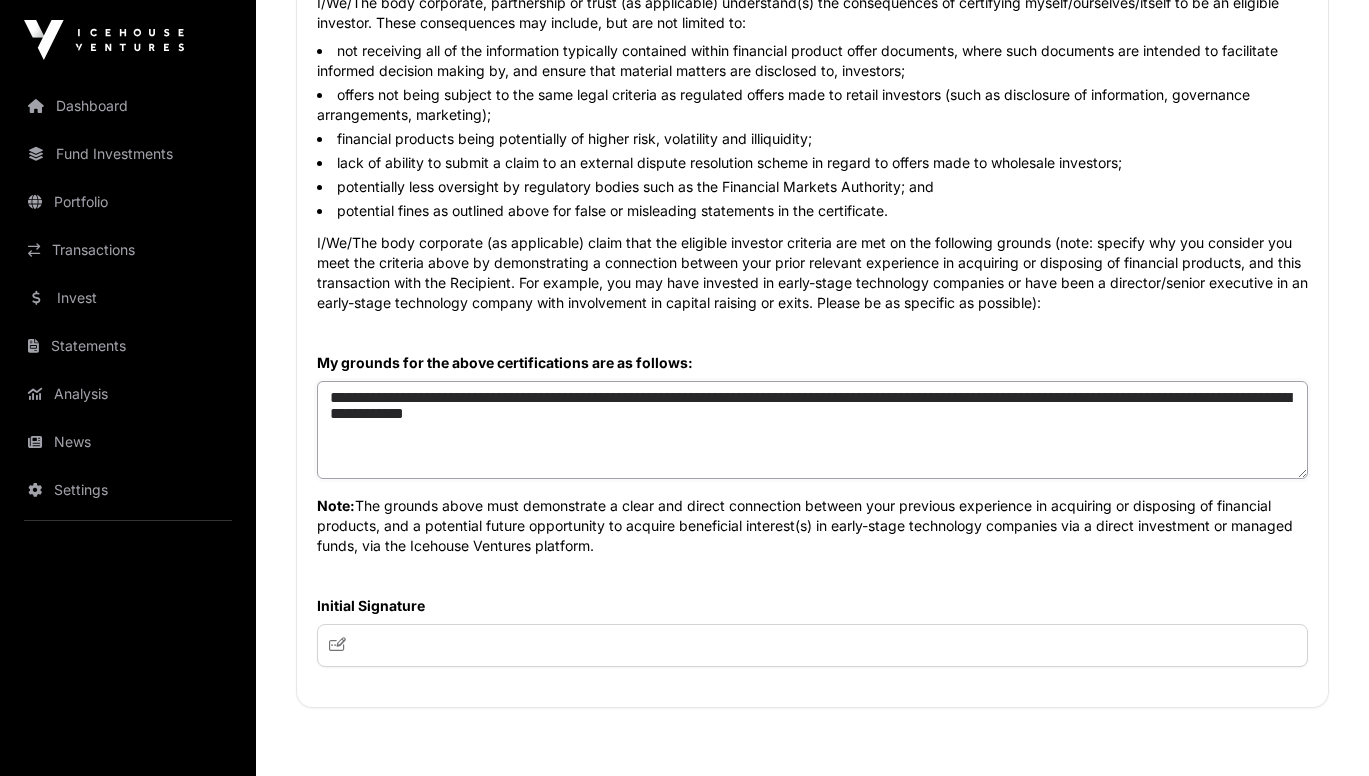click on "**********" 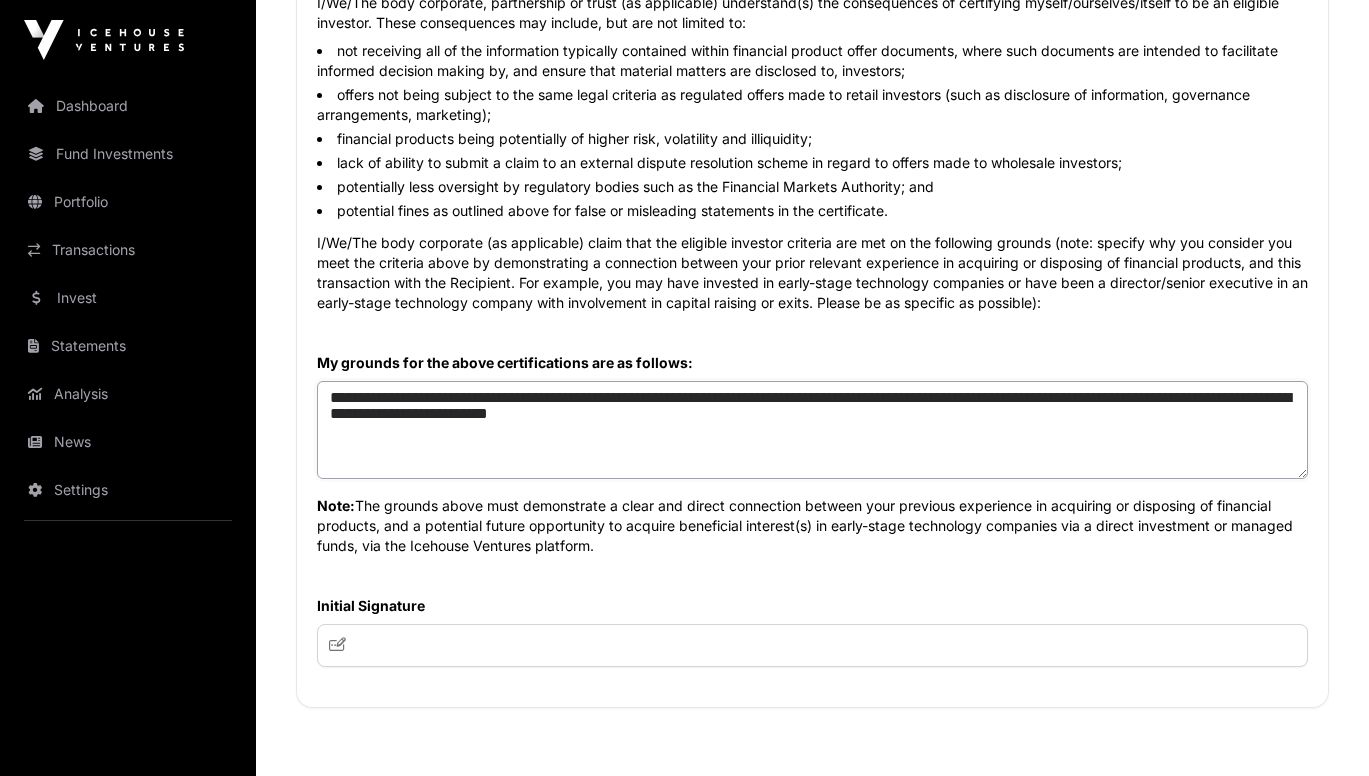 drag, startPoint x: 757, startPoint y: 411, endPoint x: 789, endPoint y: 412, distance: 32.01562 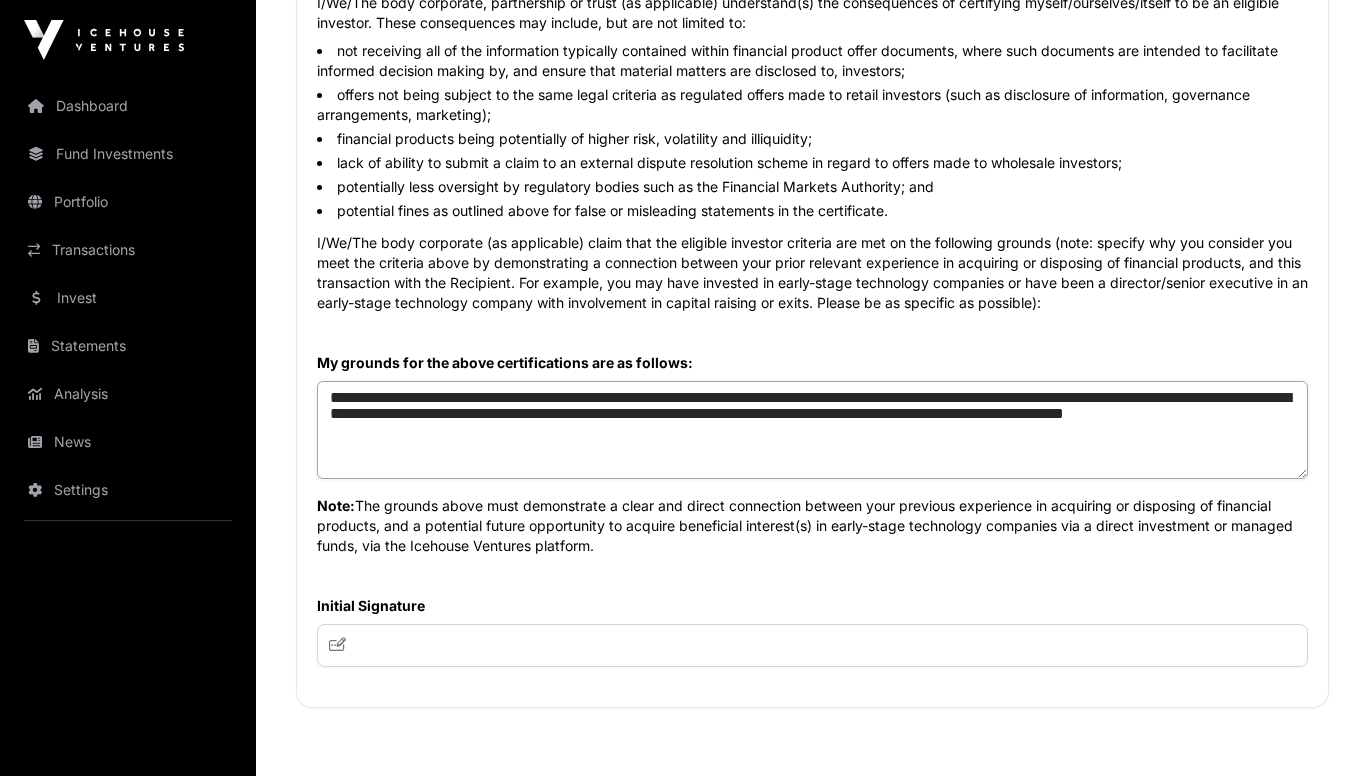 click on "**********" 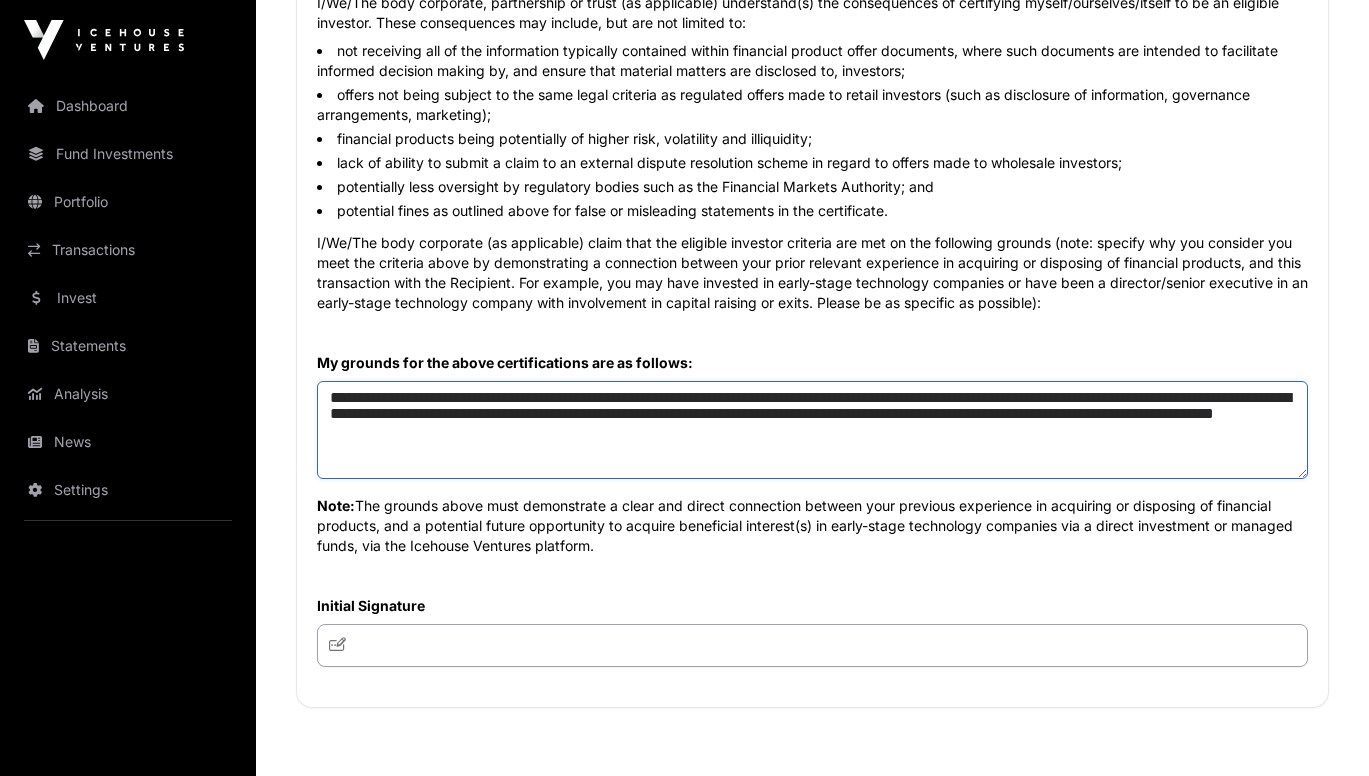type on "**********" 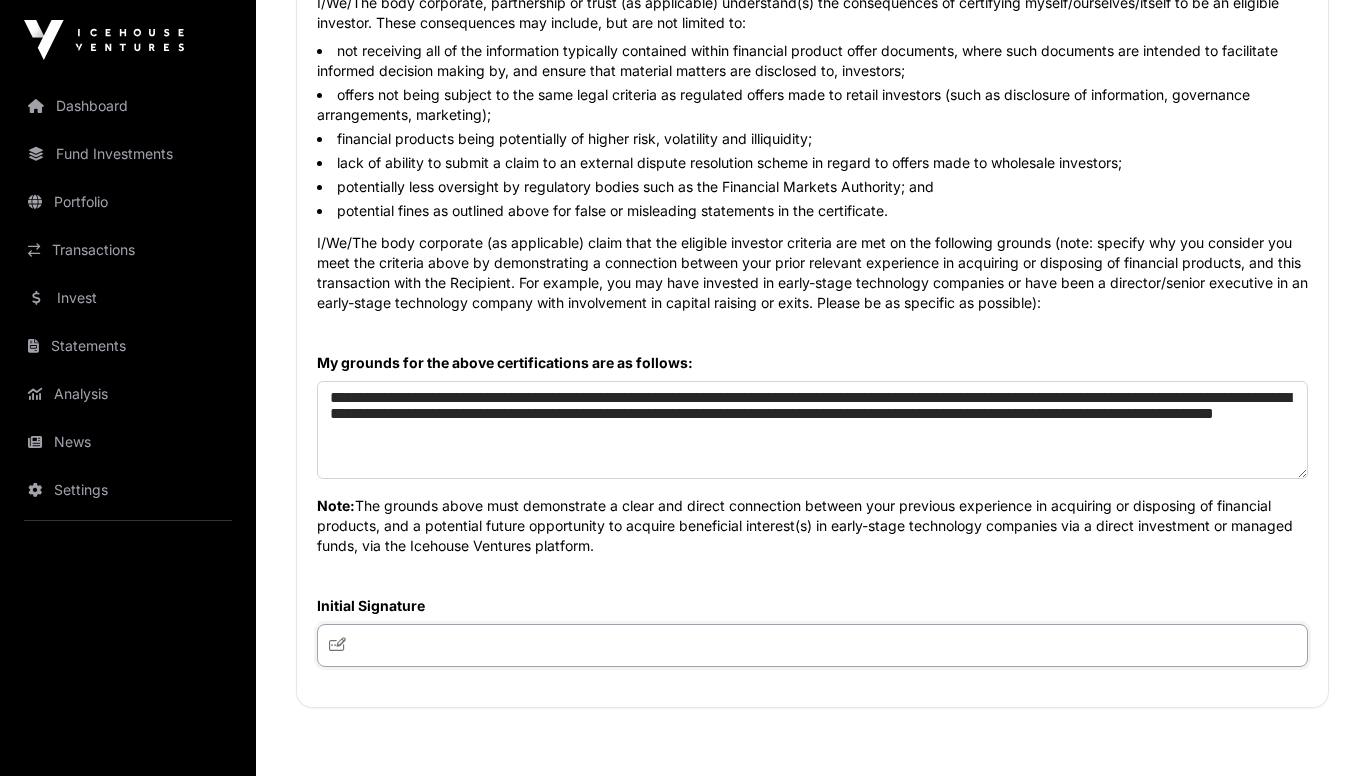 click 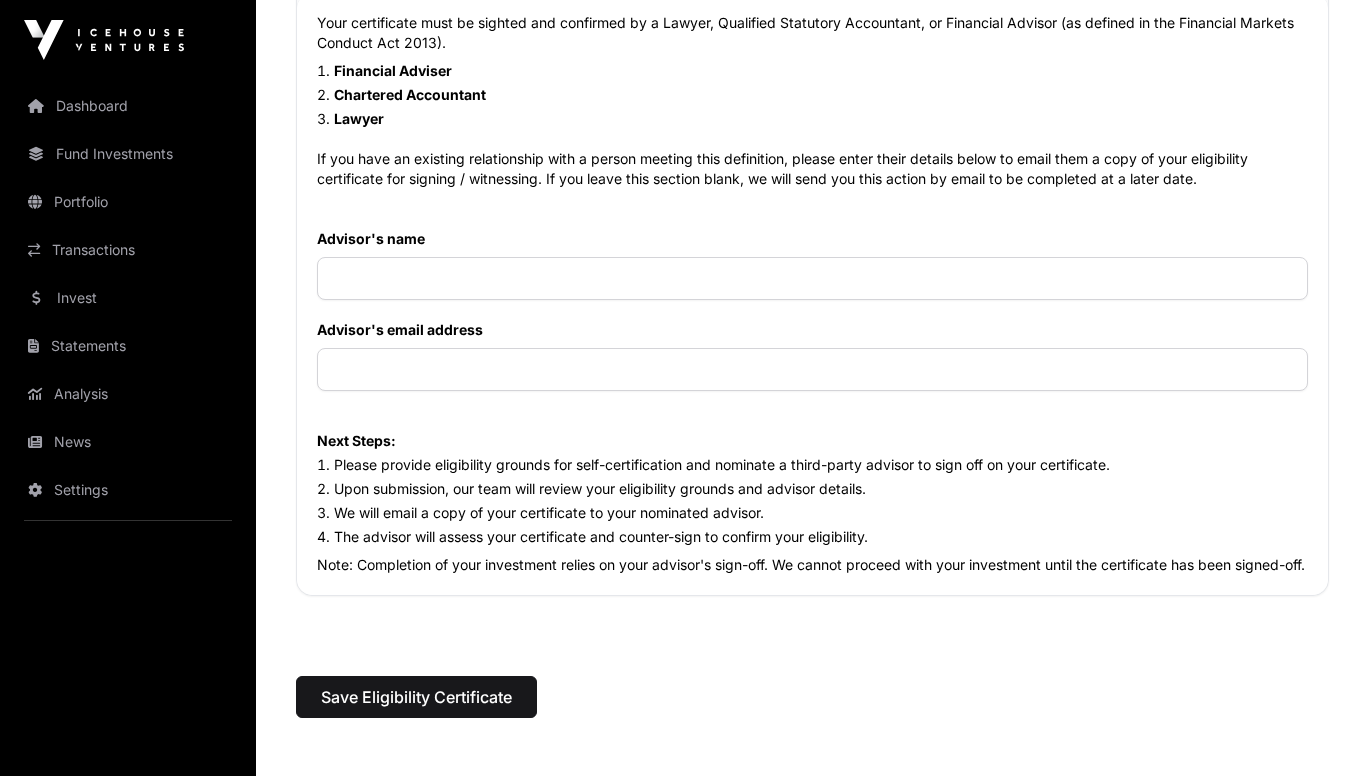 scroll, scrollTop: 1952, scrollLeft: 0, axis: vertical 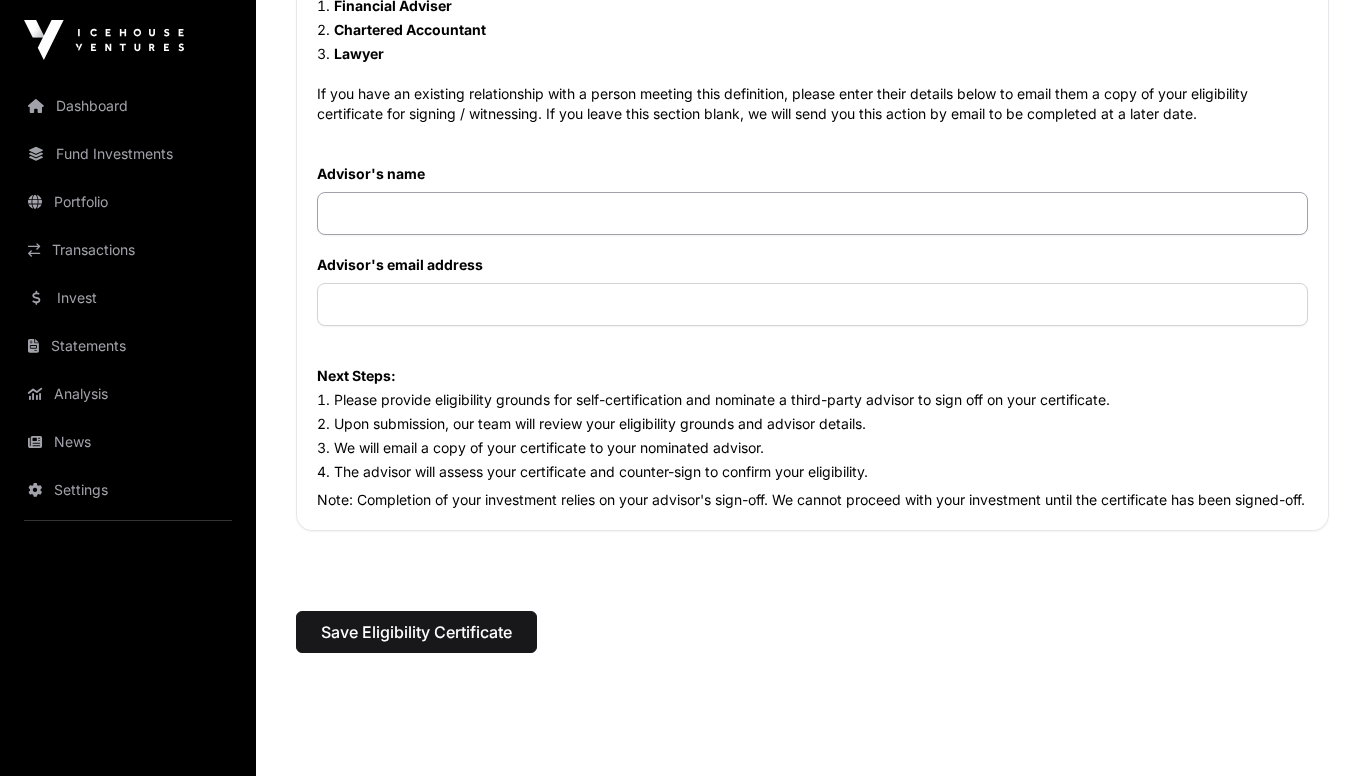type on "**********" 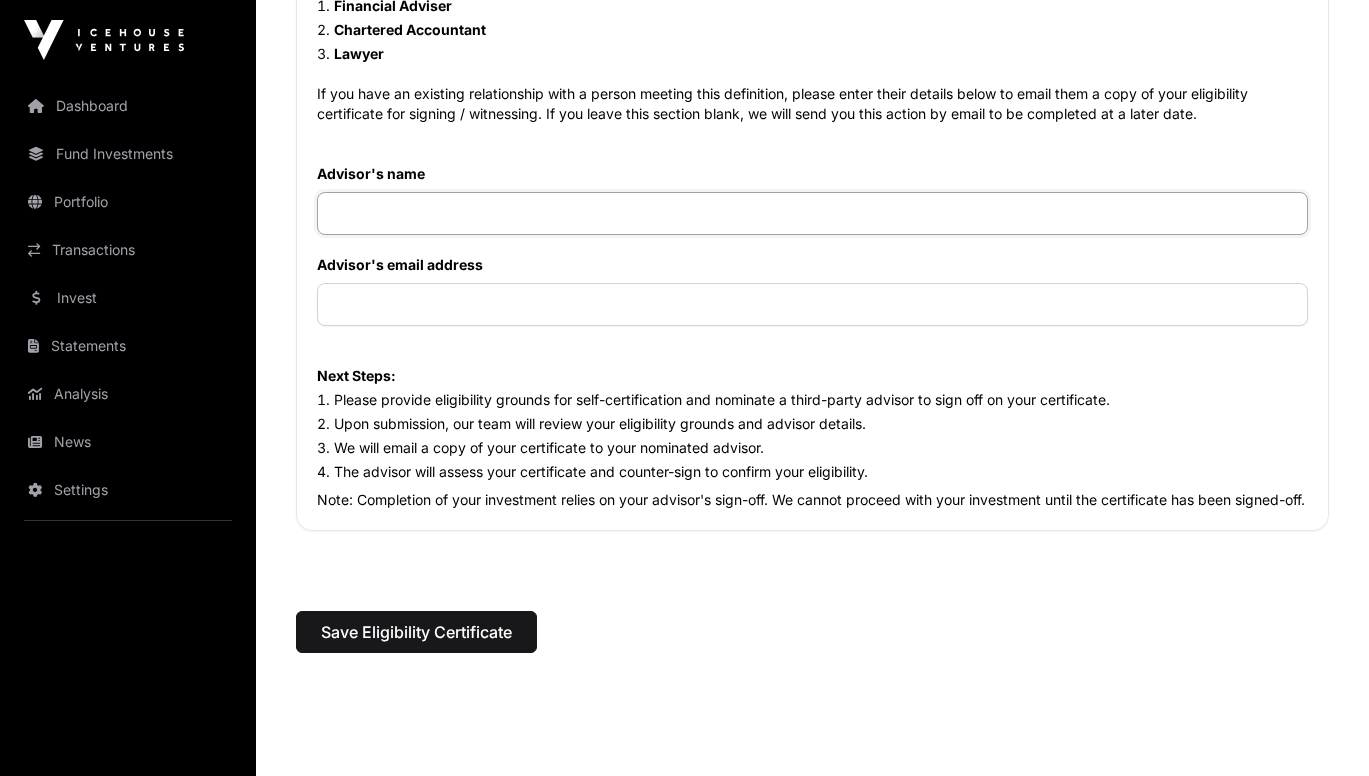 click 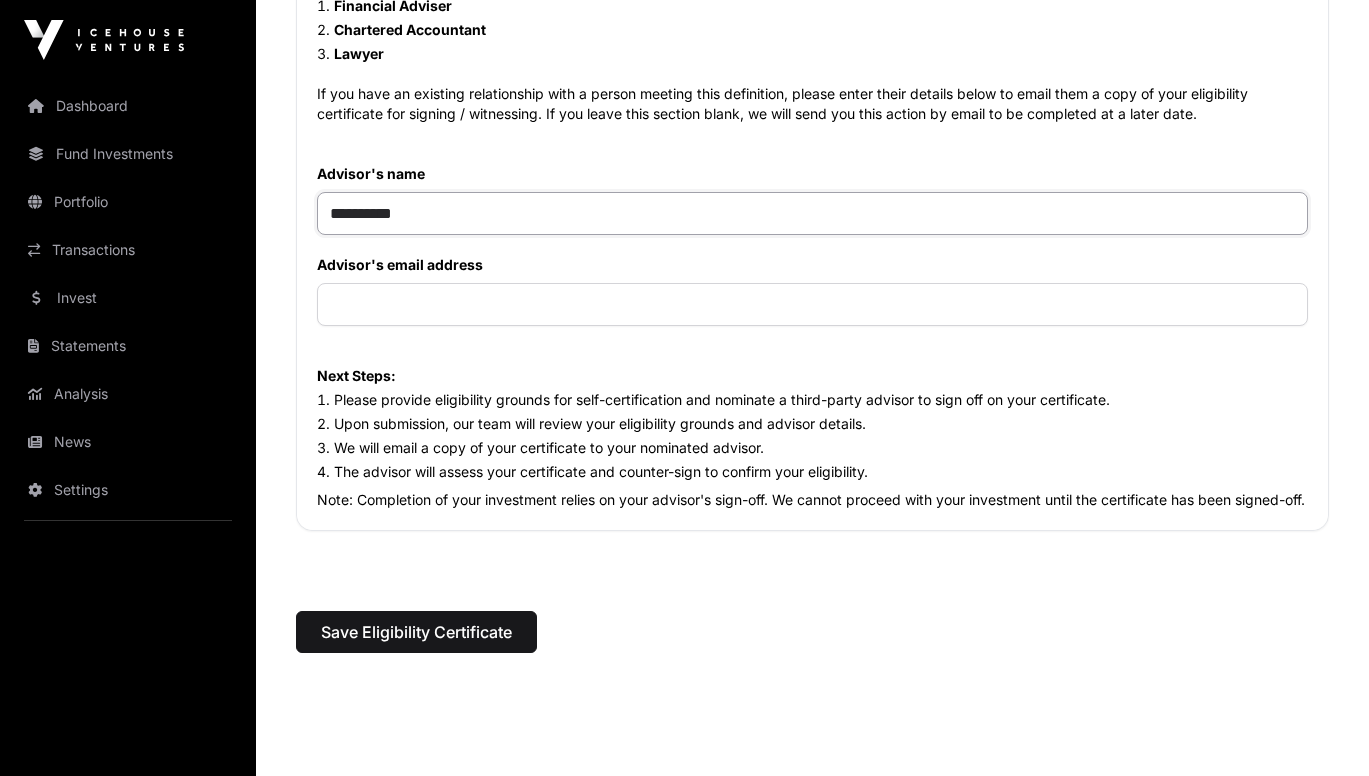 click on "**********" 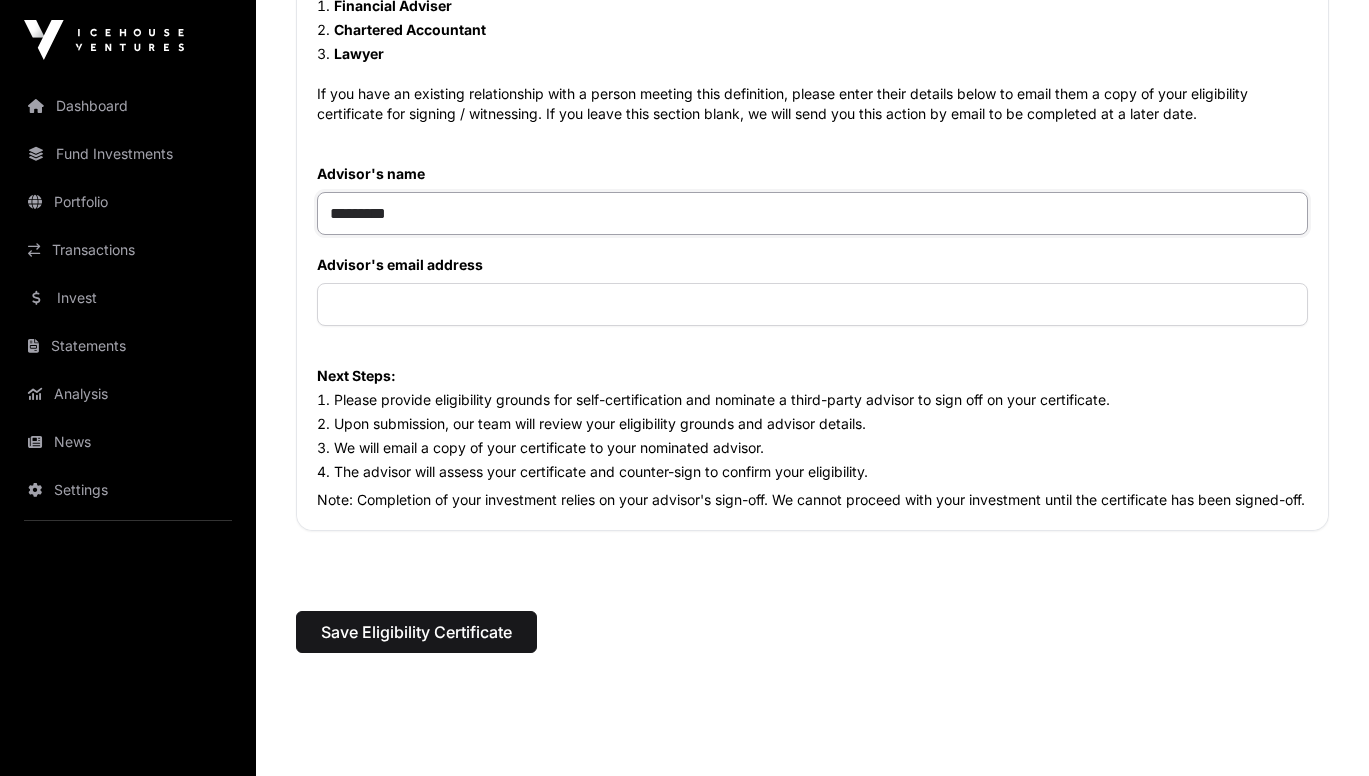 type on "*********" 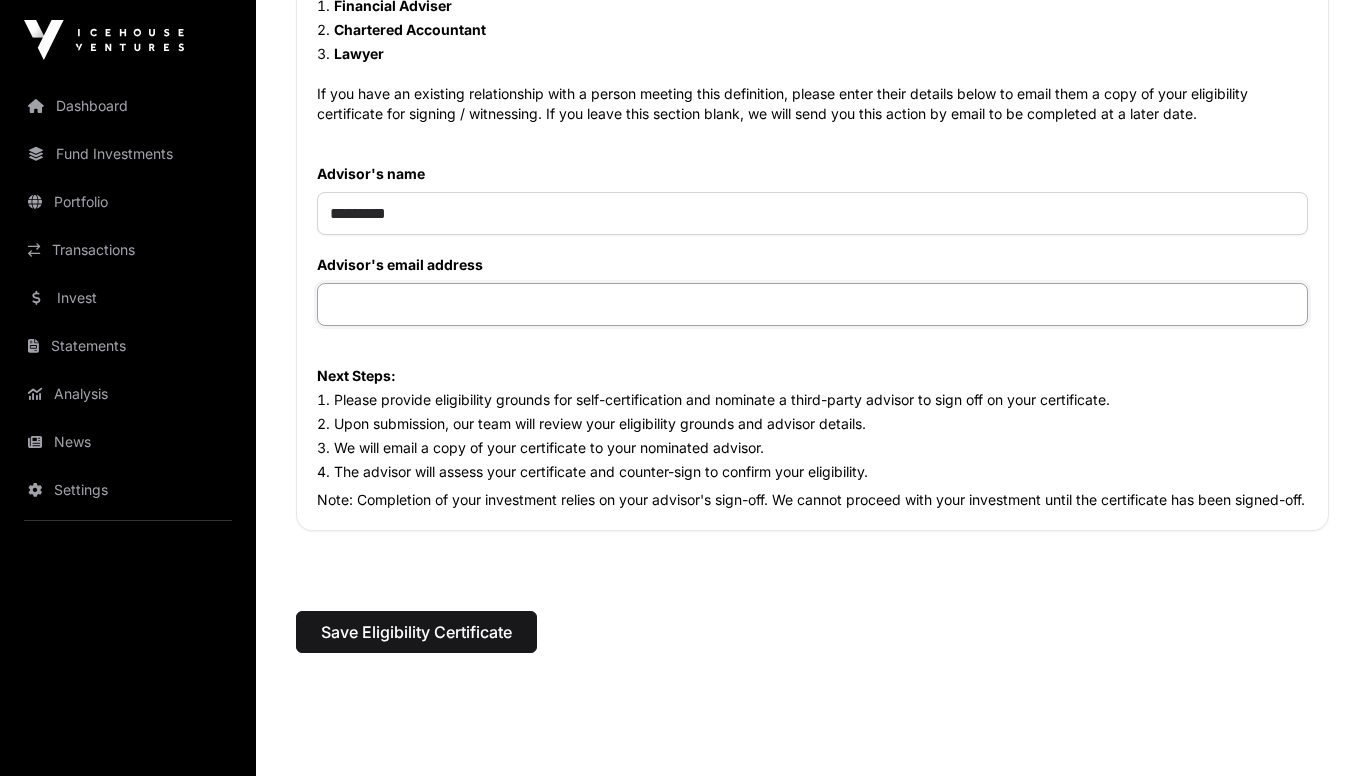paste on "**********" 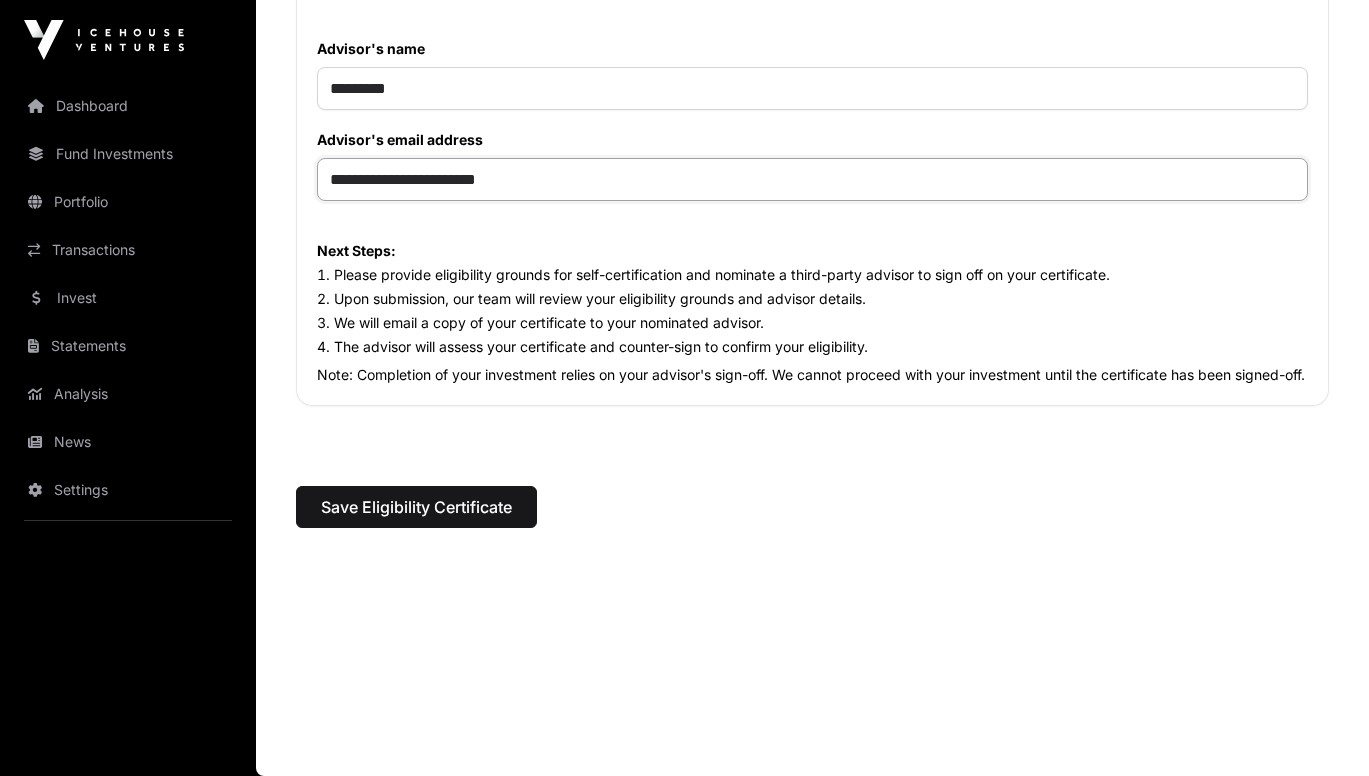 scroll, scrollTop: 2106, scrollLeft: 0, axis: vertical 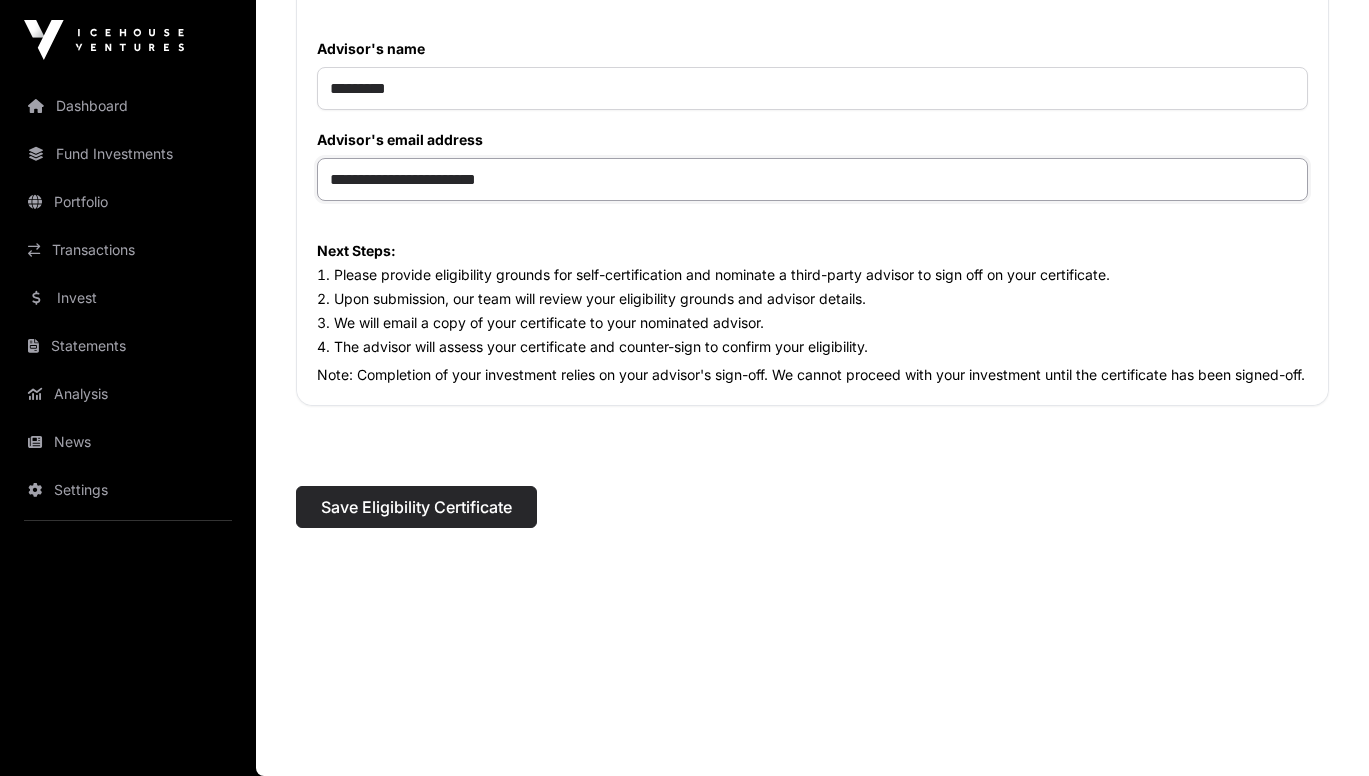 type on "**********" 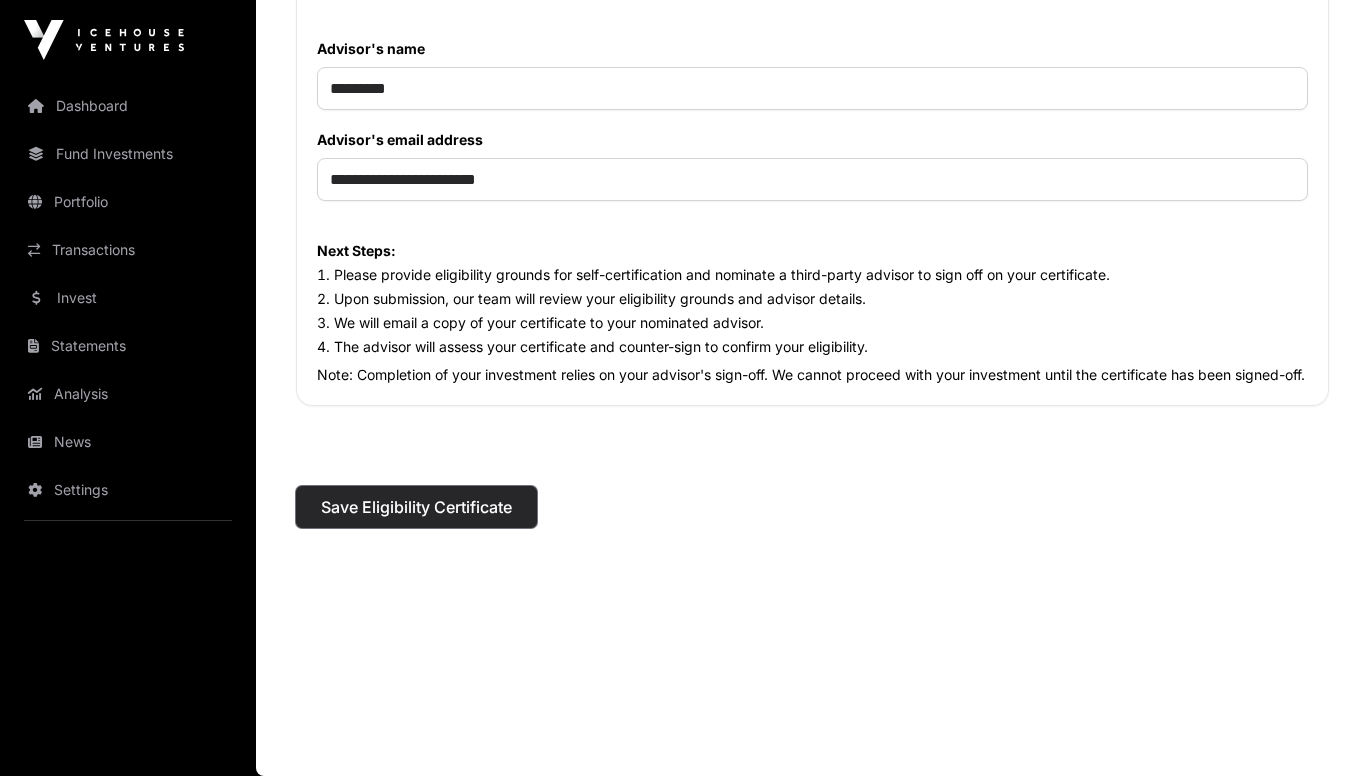 click on "Save Eligibility Certificate" 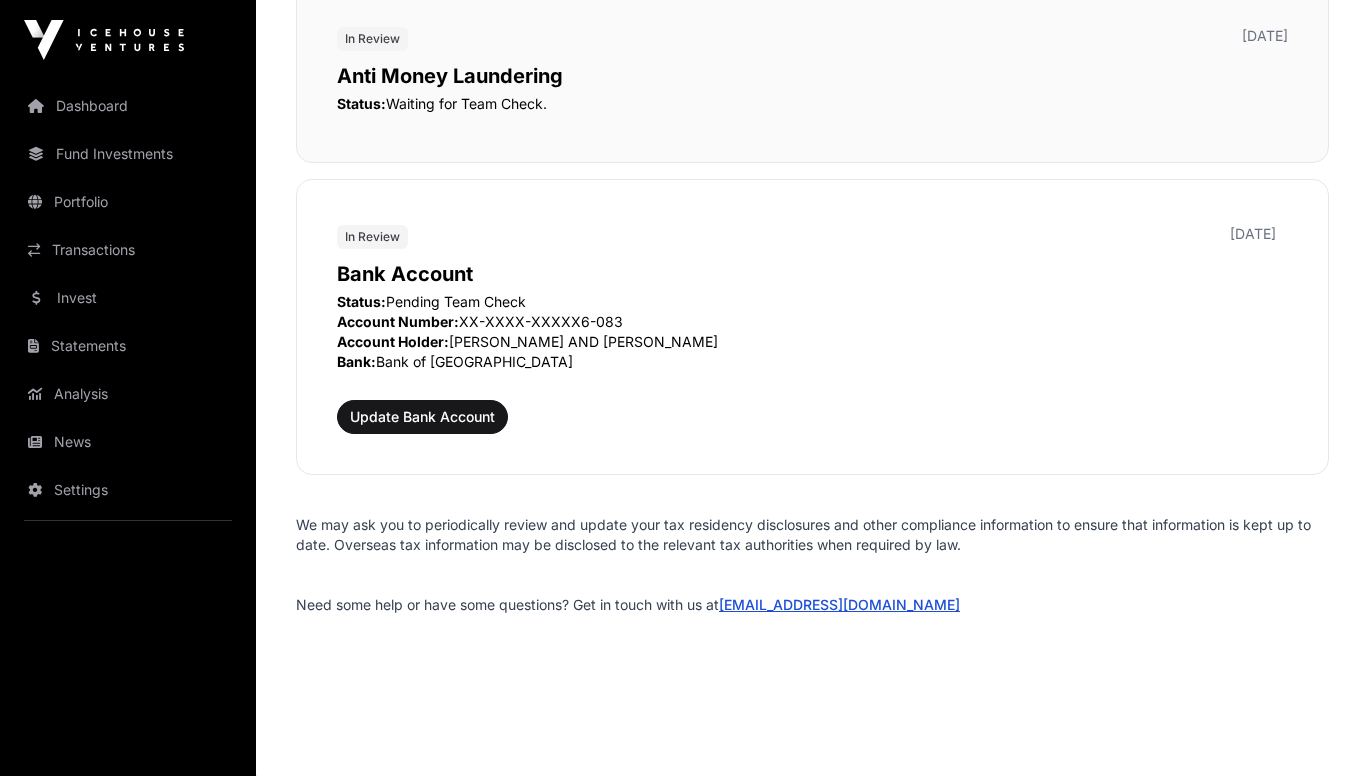 scroll, scrollTop: 2567, scrollLeft: 0, axis: vertical 